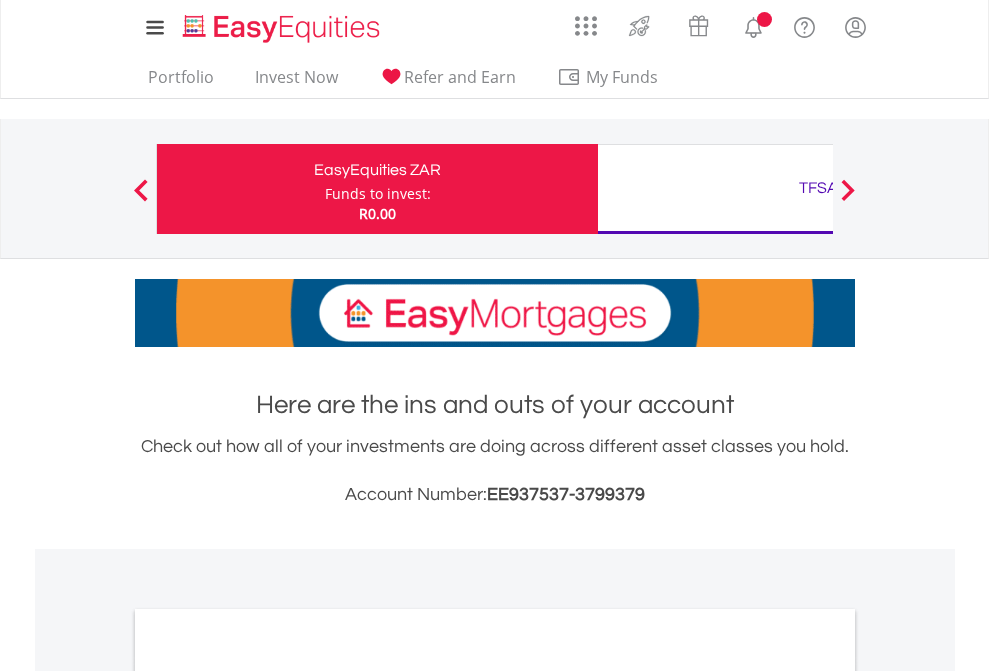 scroll, scrollTop: 0, scrollLeft: 0, axis: both 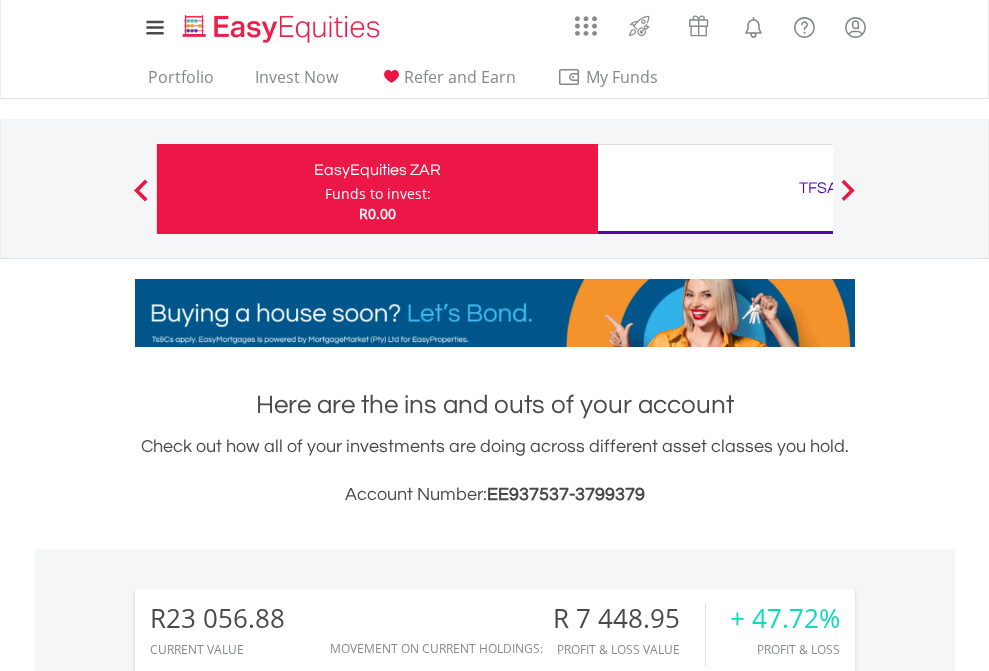 click on "Funds to invest:" at bounding box center (378, 194) 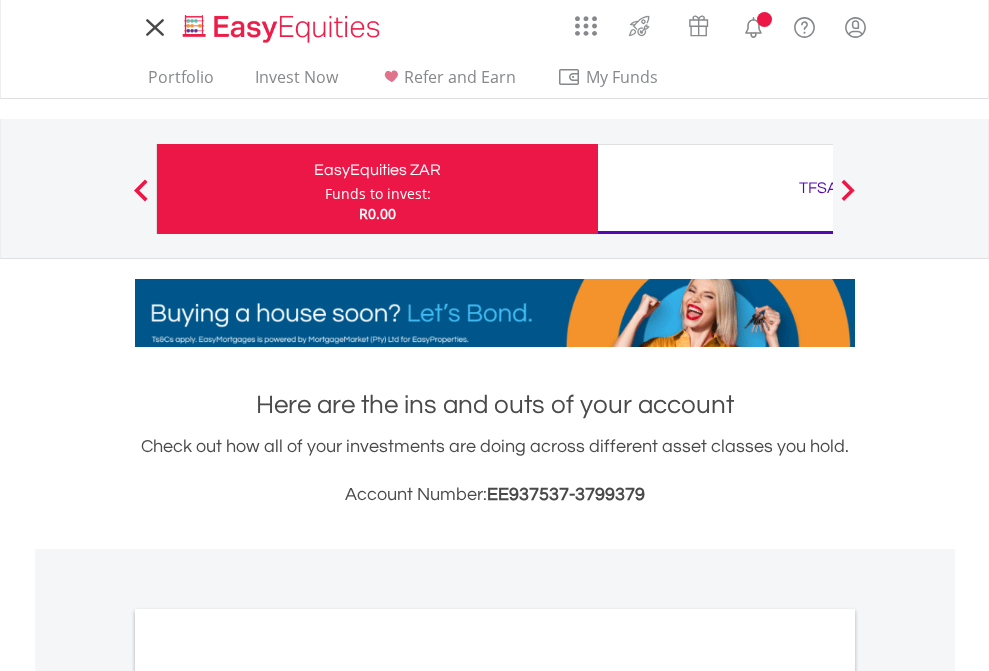 scroll, scrollTop: 0, scrollLeft: 0, axis: both 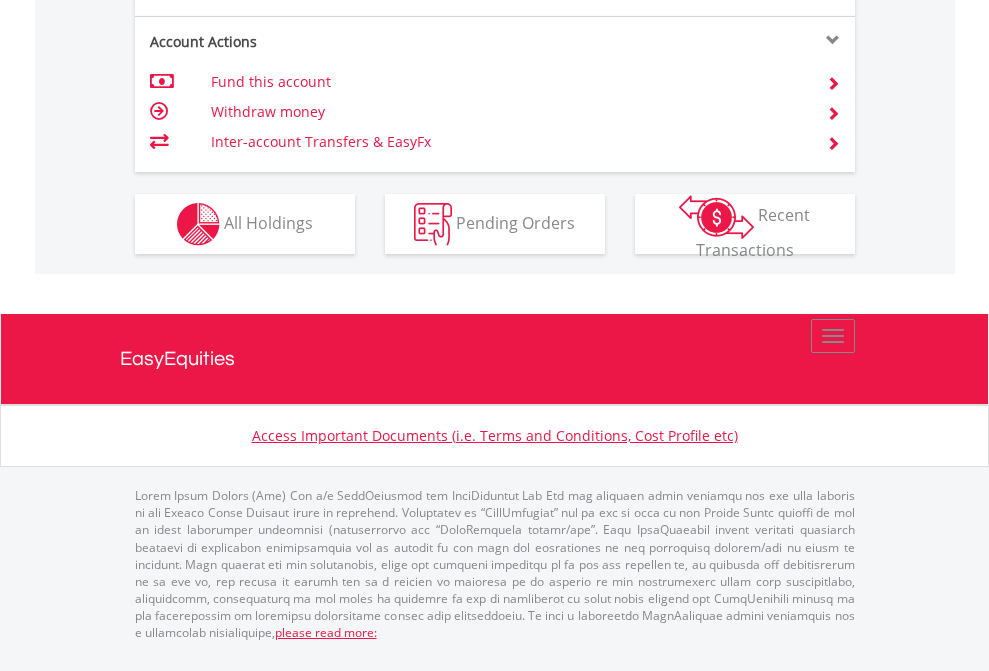 click on "Investment types" at bounding box center (706, -337) 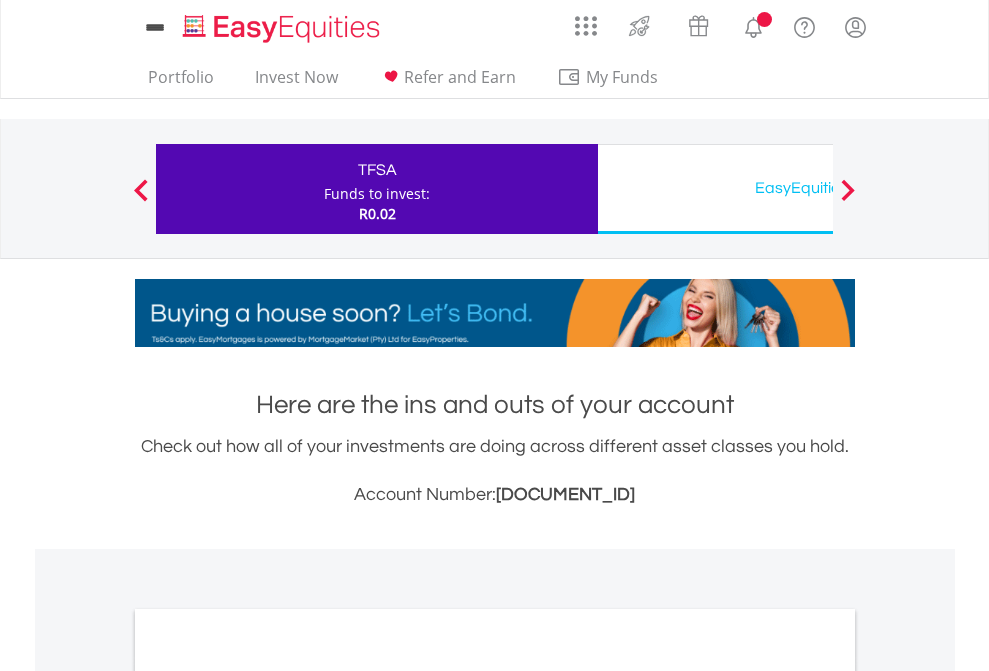 scroll, scrollTop: 0, scrollLeft: 0, axis: both 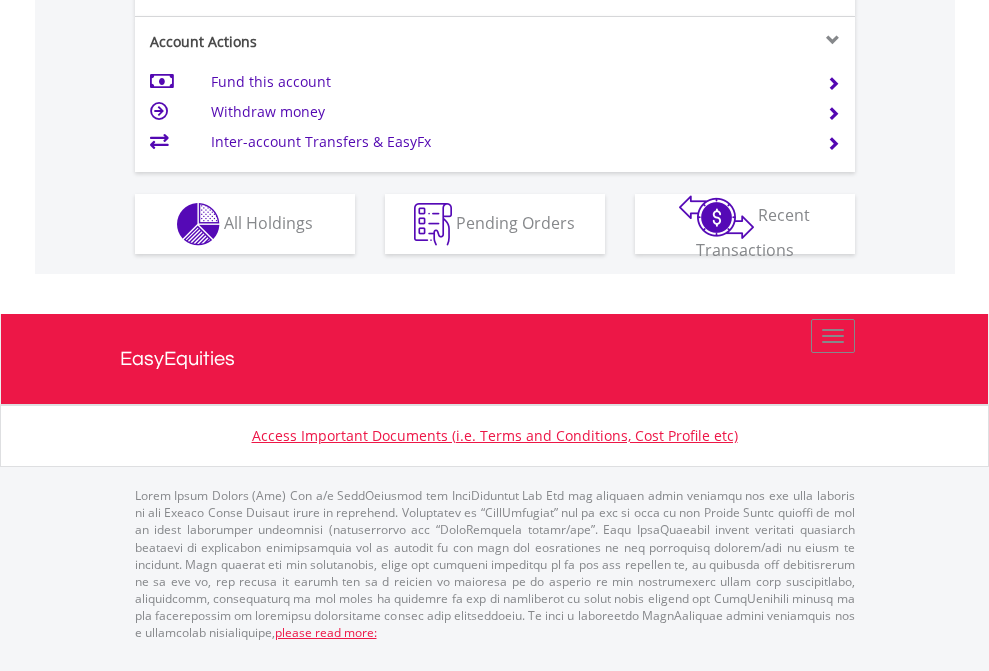 click on "Investment types" at bounding box center [706, -337] 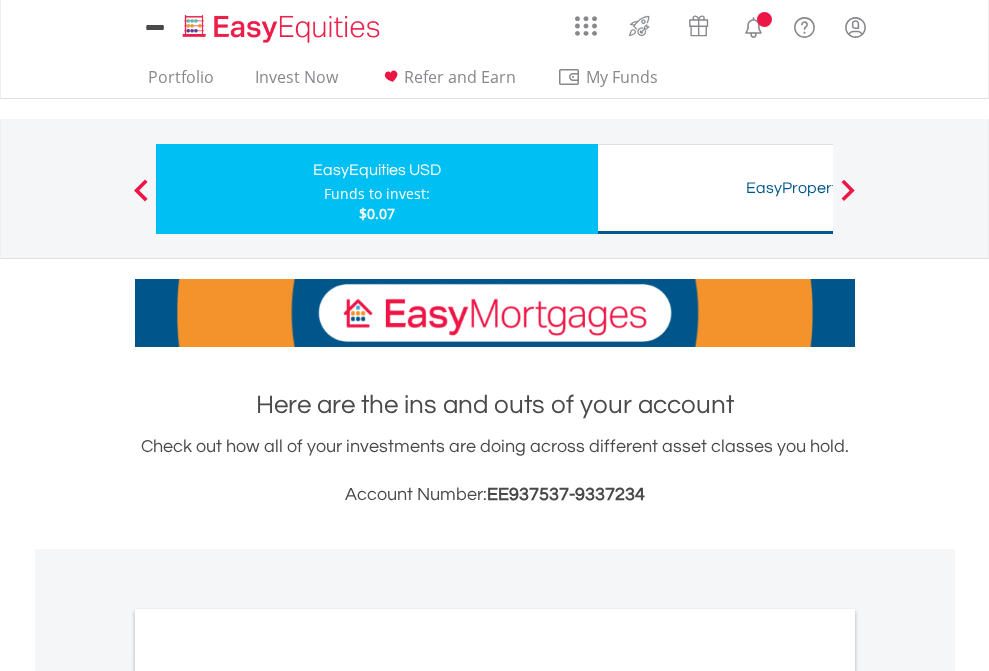scroll, scrollTop: 0, scrollLeft: 0, axis: both 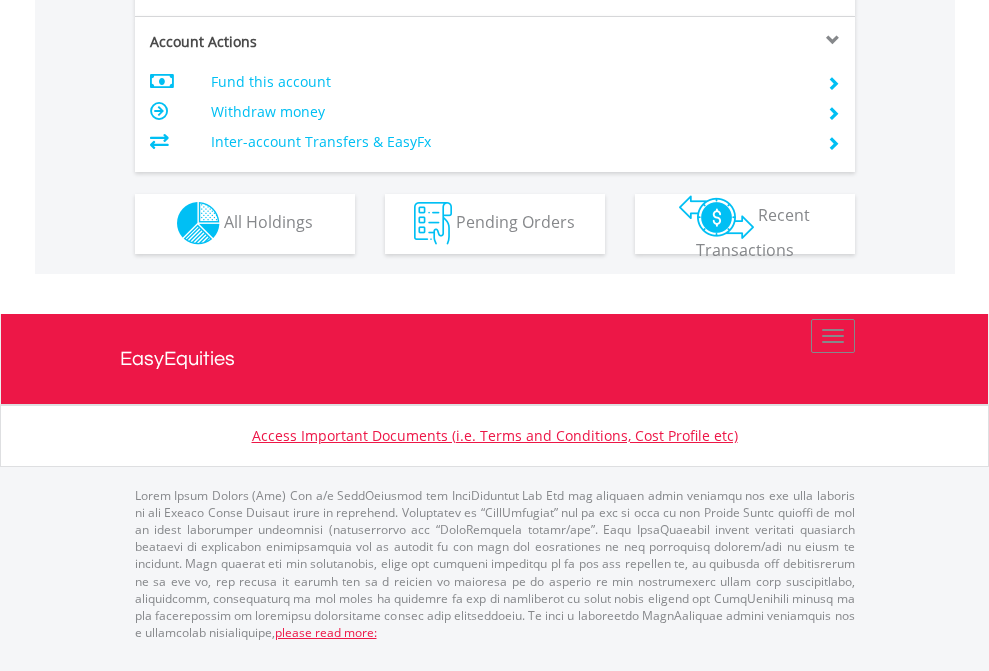 click on "Investment types" at bounding box center [706, -353] 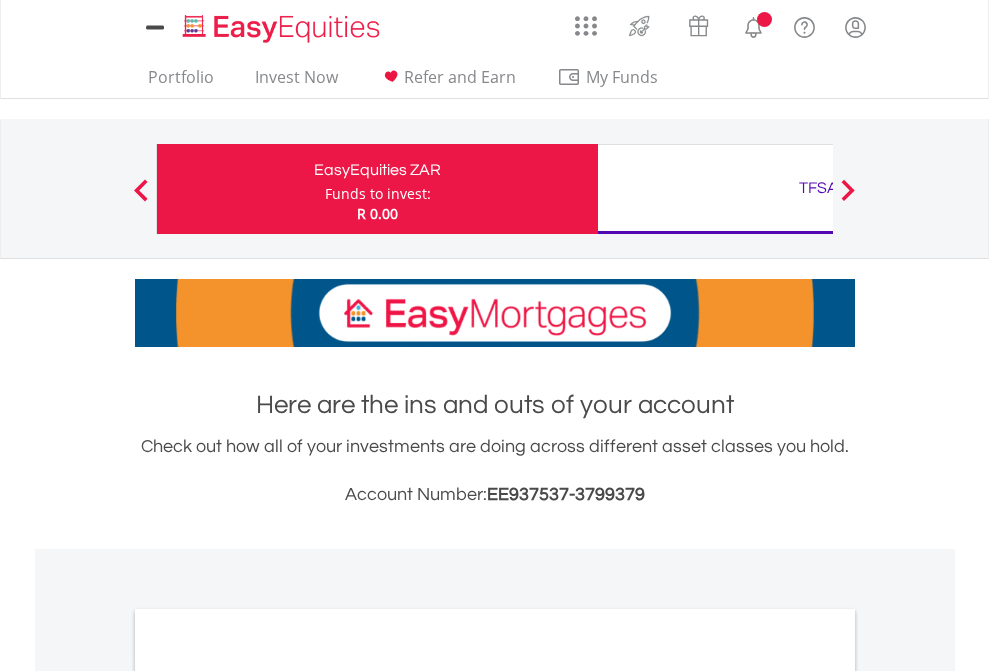 scroll, scrollTop: 0, scrollLeft: 0, axis: both 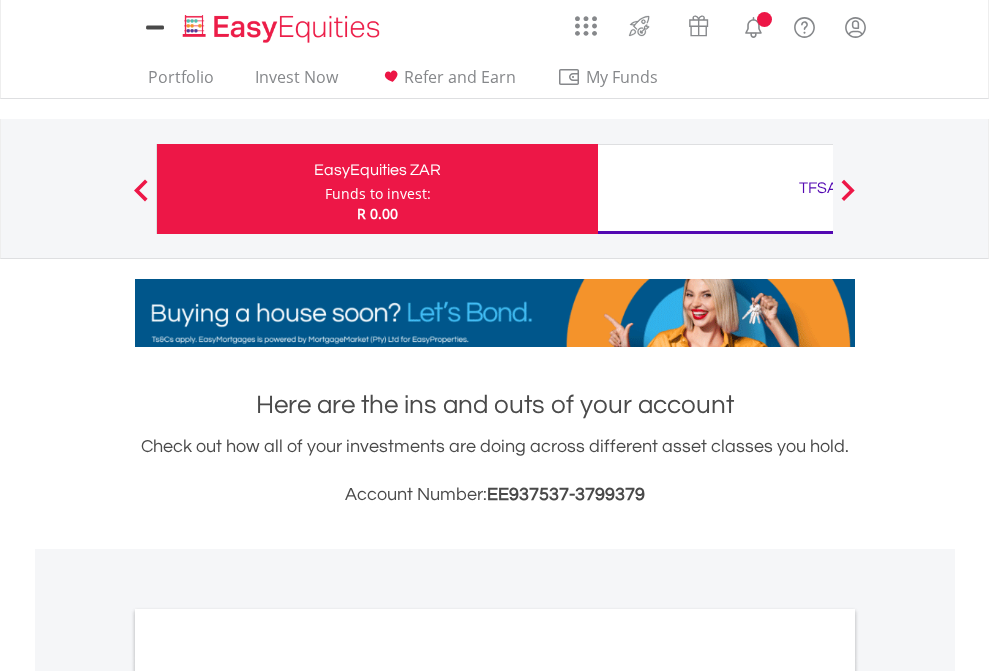 click on "All Holdings" at bounding box center (268, 1096) 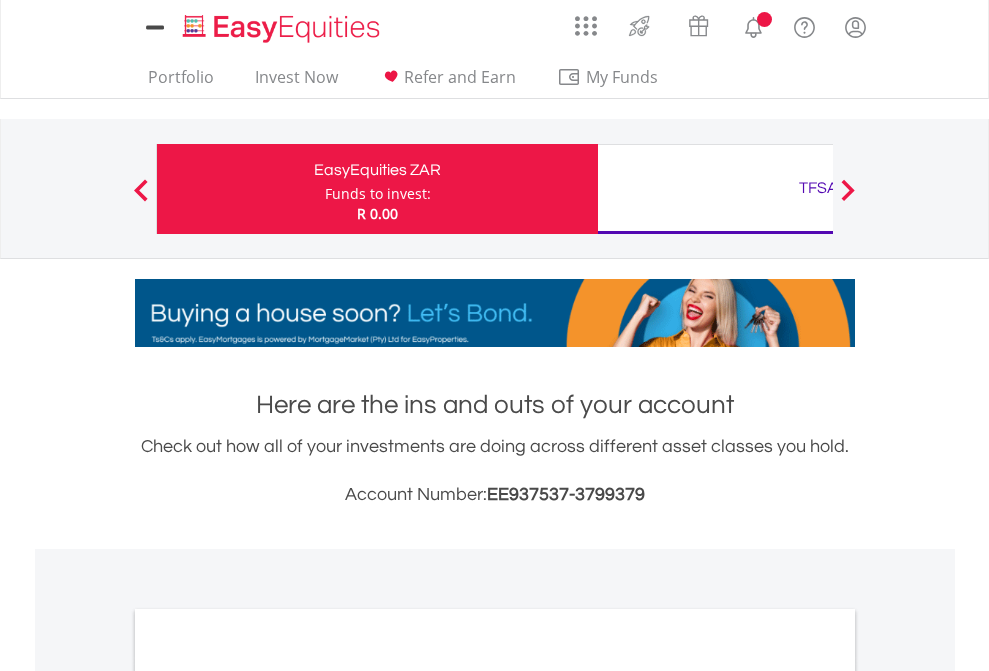 scroll, scrollTop: 1202, scrollLeft: 0, axis: vertical 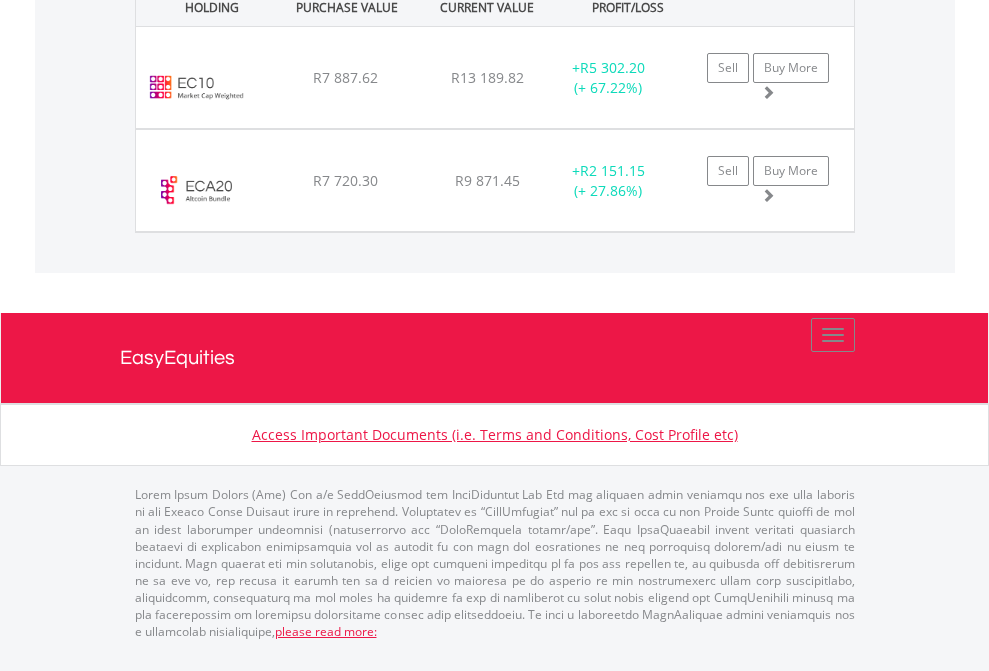 click on "TFSA" at bounding box center (818, -1482) 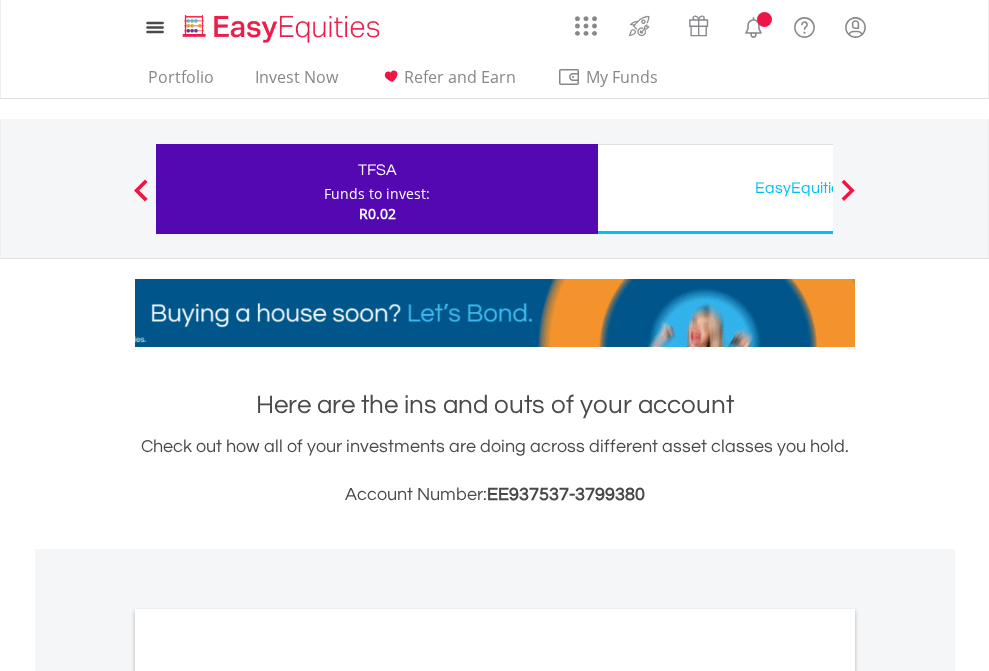 scroll, scrollTop: 0, scrollLeft: 0, axis: both 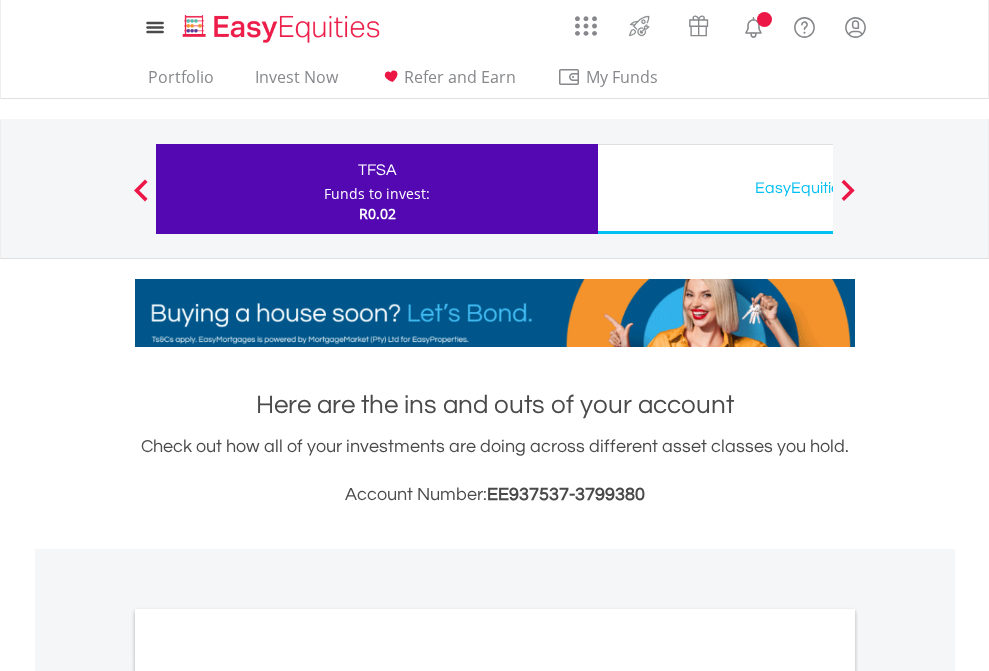 click on "All Holdings" at bounding box center [268, 1096] 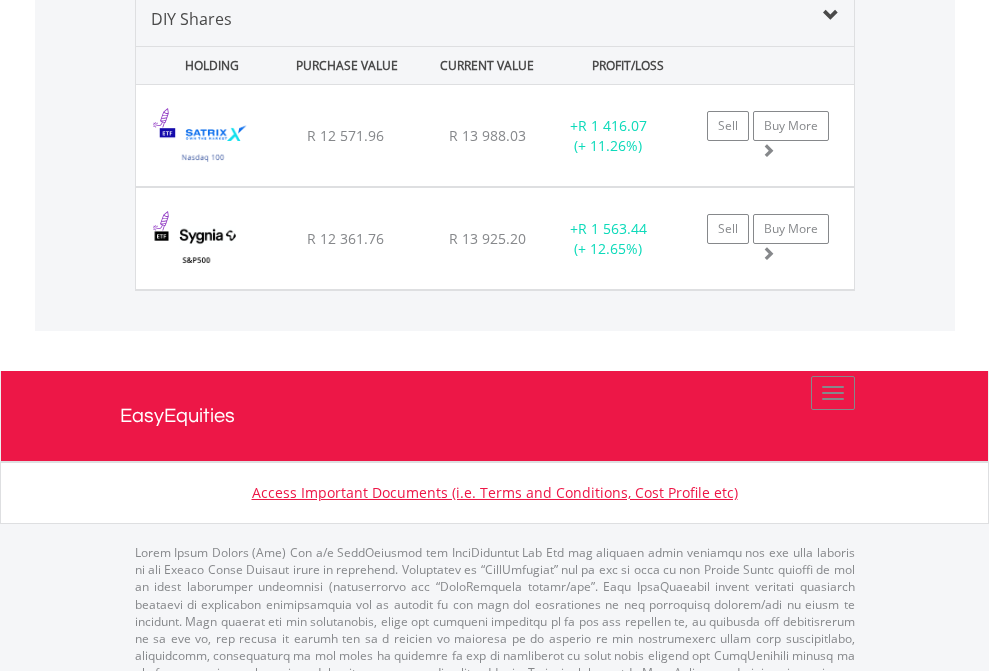 scroll, scrollTop: 1933, scrollLeft: 0, axis: vertical 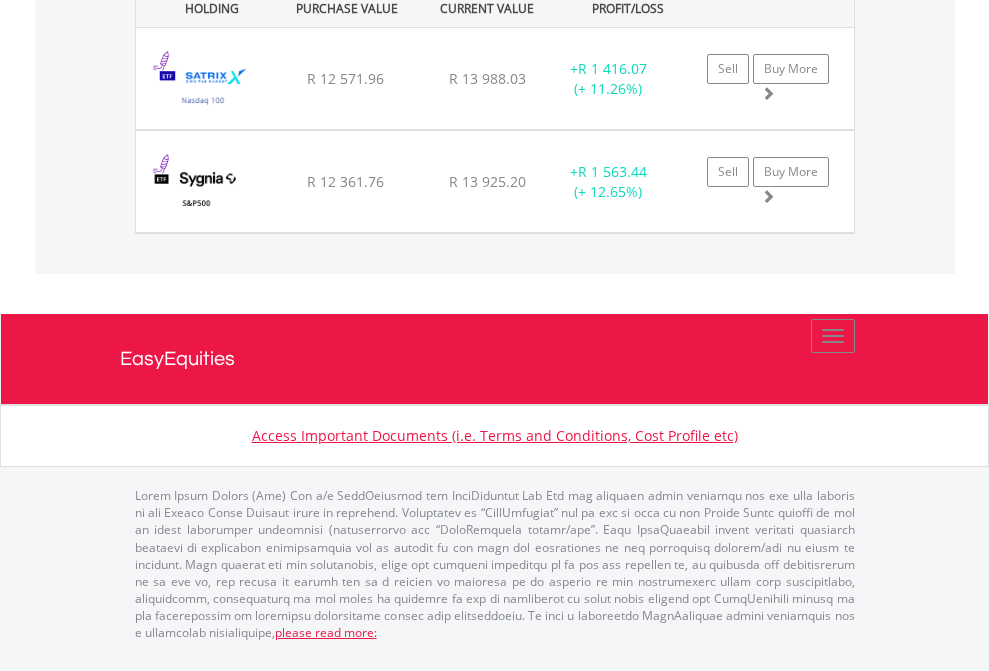 click on "EasyEquities USD" at bounding box center [818, -1071] 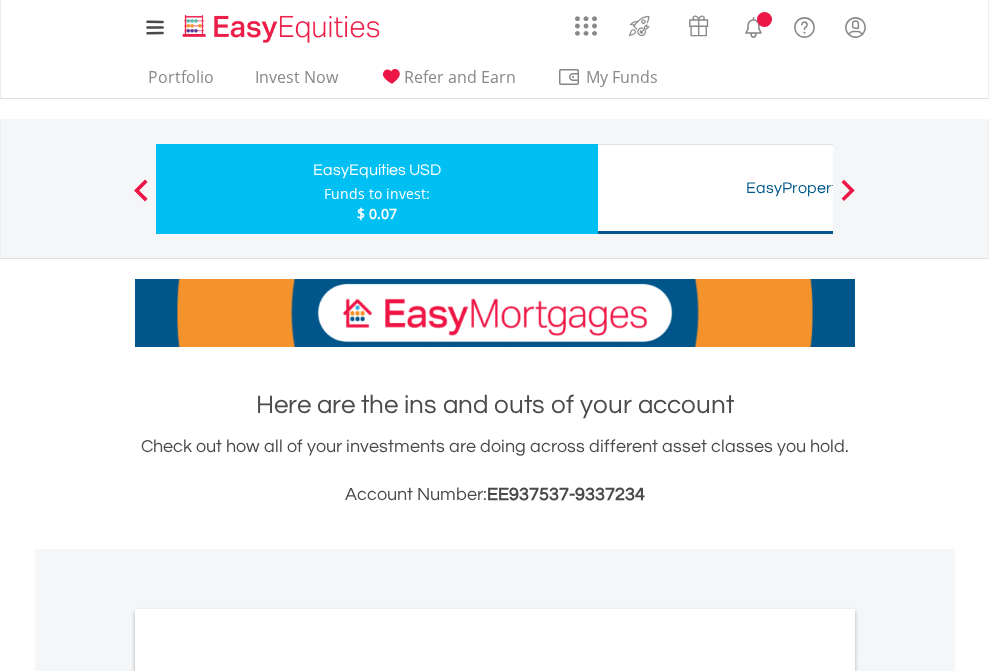 scroll, scrollTop: 1202, scrollLeft: 0, axis: vertical 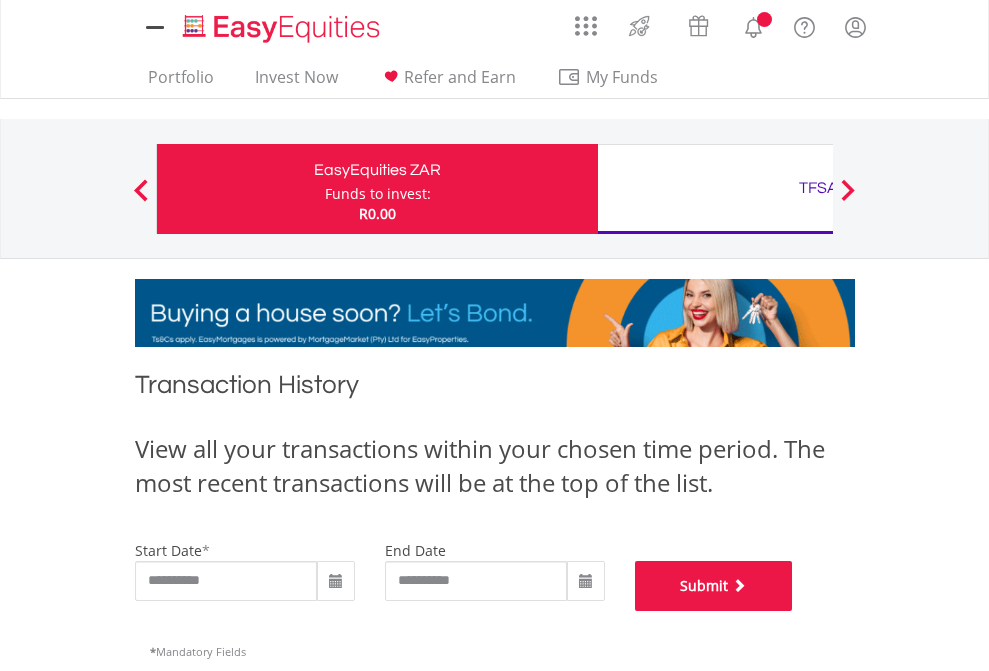 click on "Submit" at bounding box center (714, 586) 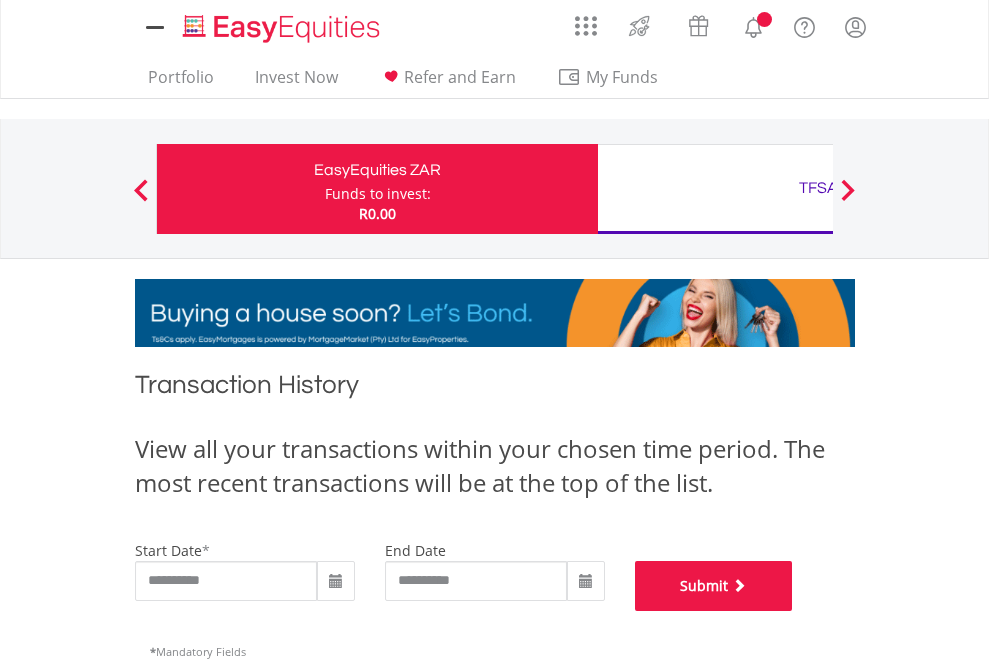 scroll, scrollTop: 811, scrollLeft: 0, axis: vertical 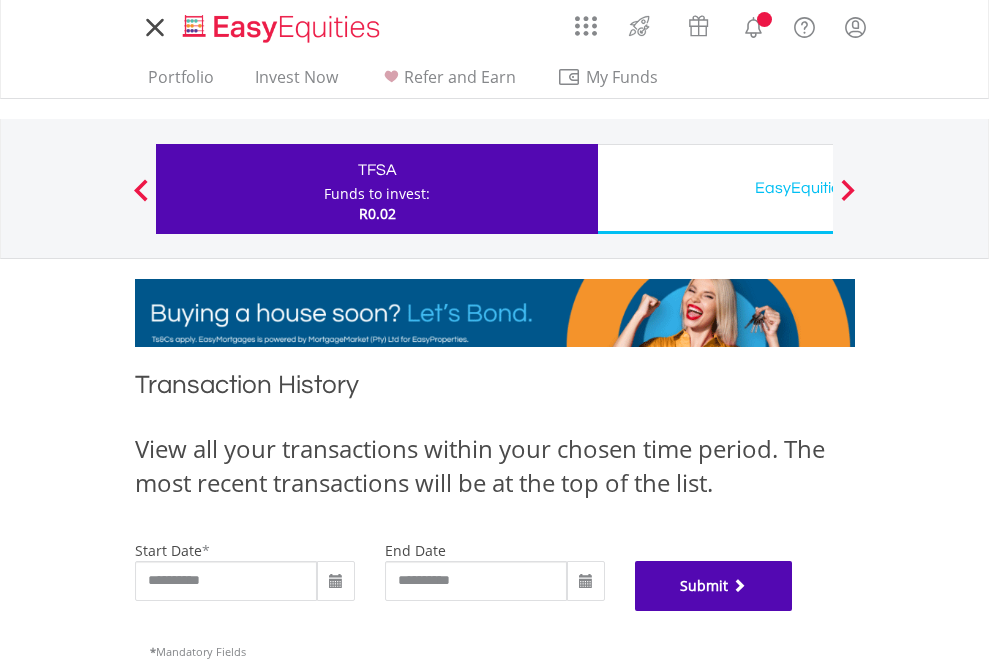 click on "Submit" at bounding box center (714, 586) 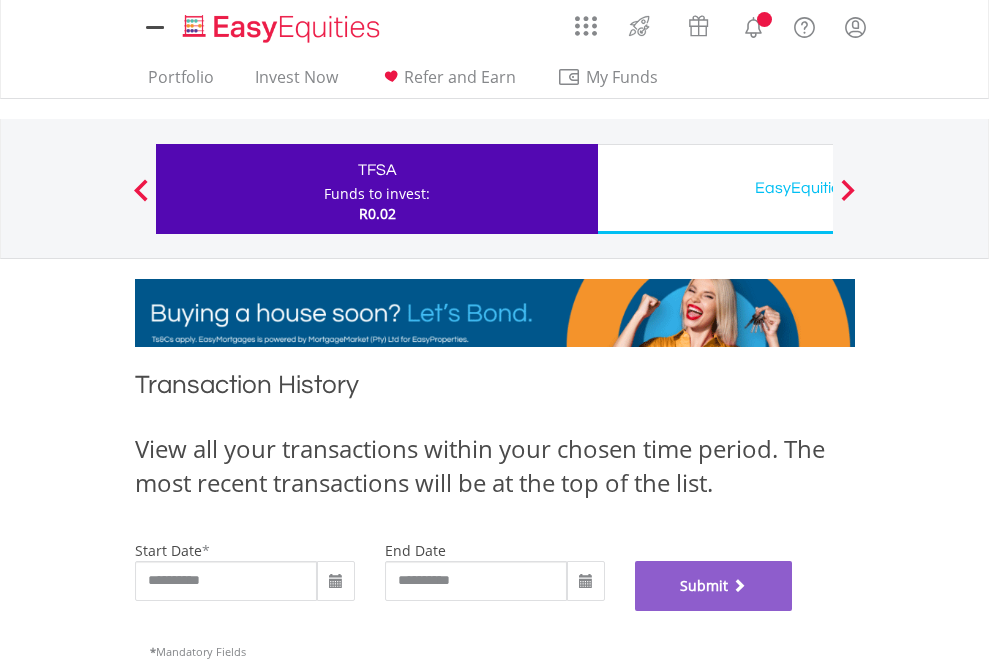 scroll, scrollTop: 811, scrollLeft: 0, axis: vertical 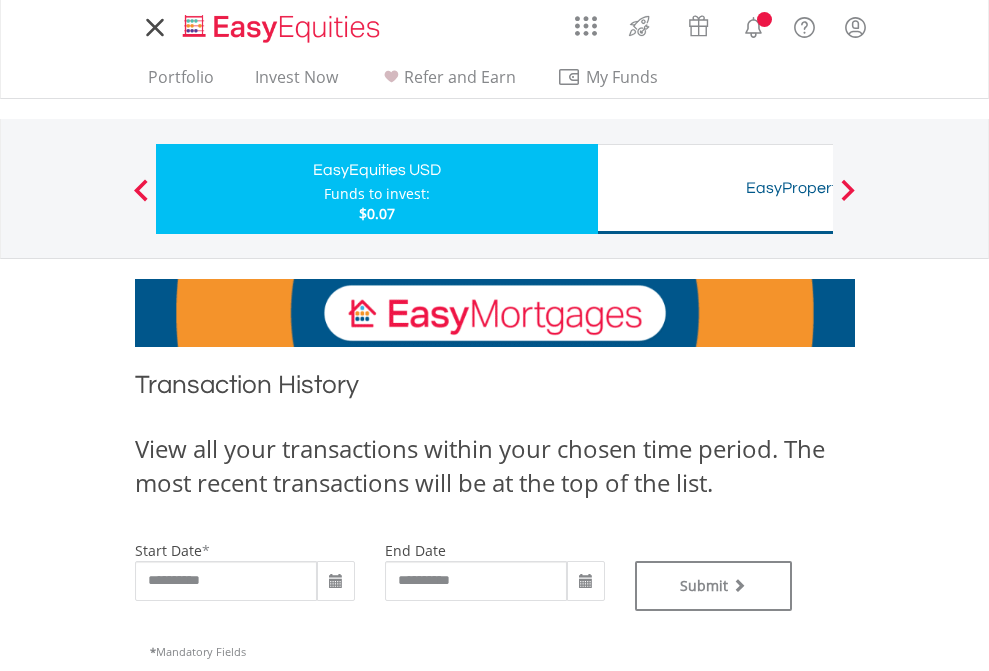 type on "**********" 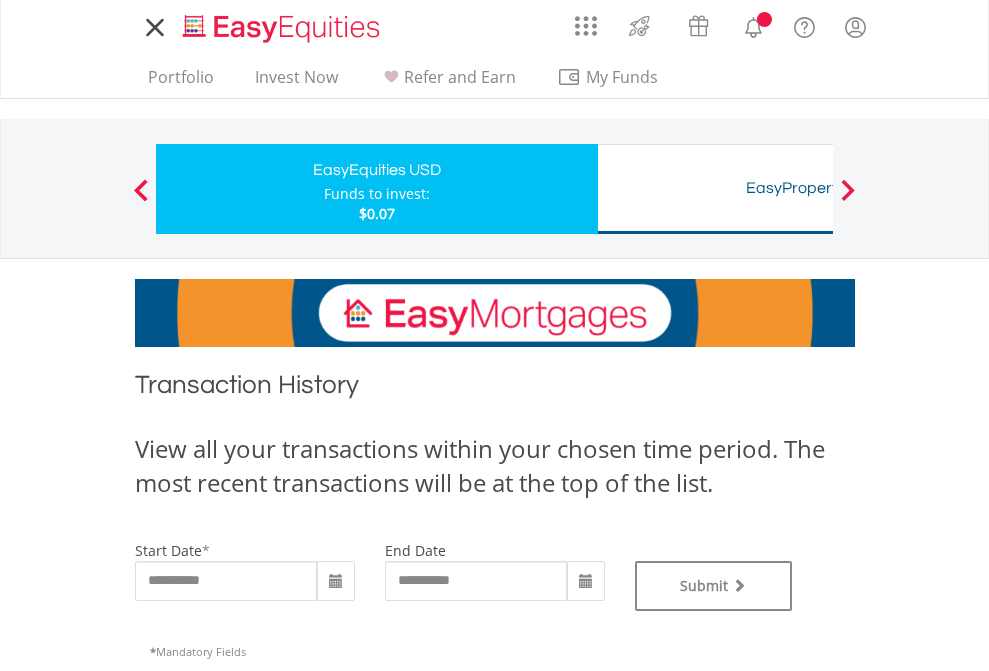 scroll, scrollTop: 0, scrollLeft: 0, axis: both 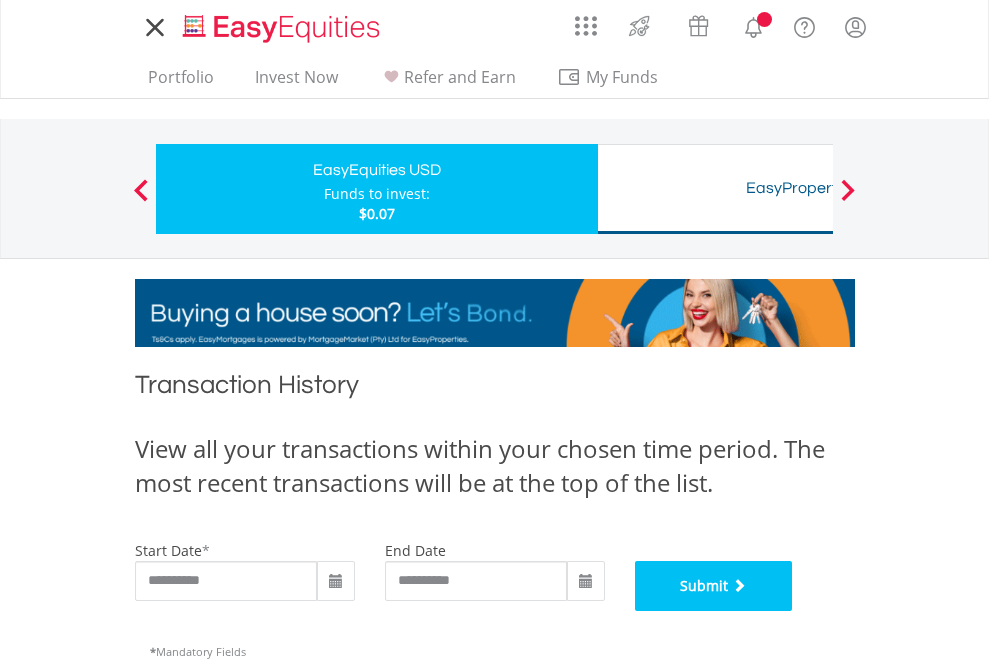 click on "Submit" at bounding box center (714, 586) 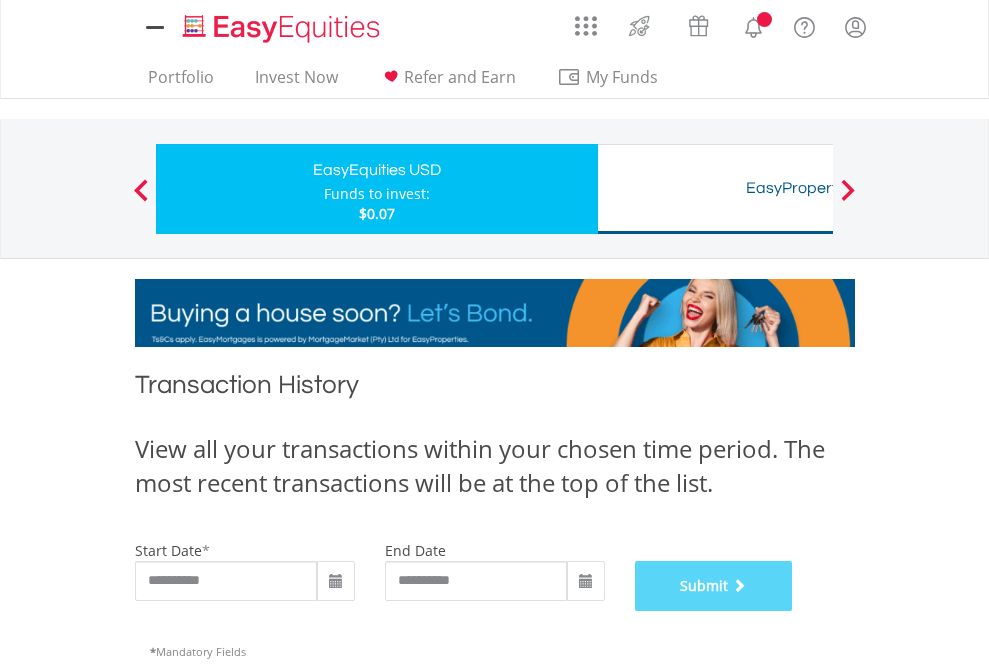 scroll, scrollTop: 811, scrollLeft: 0, axis: vertical 